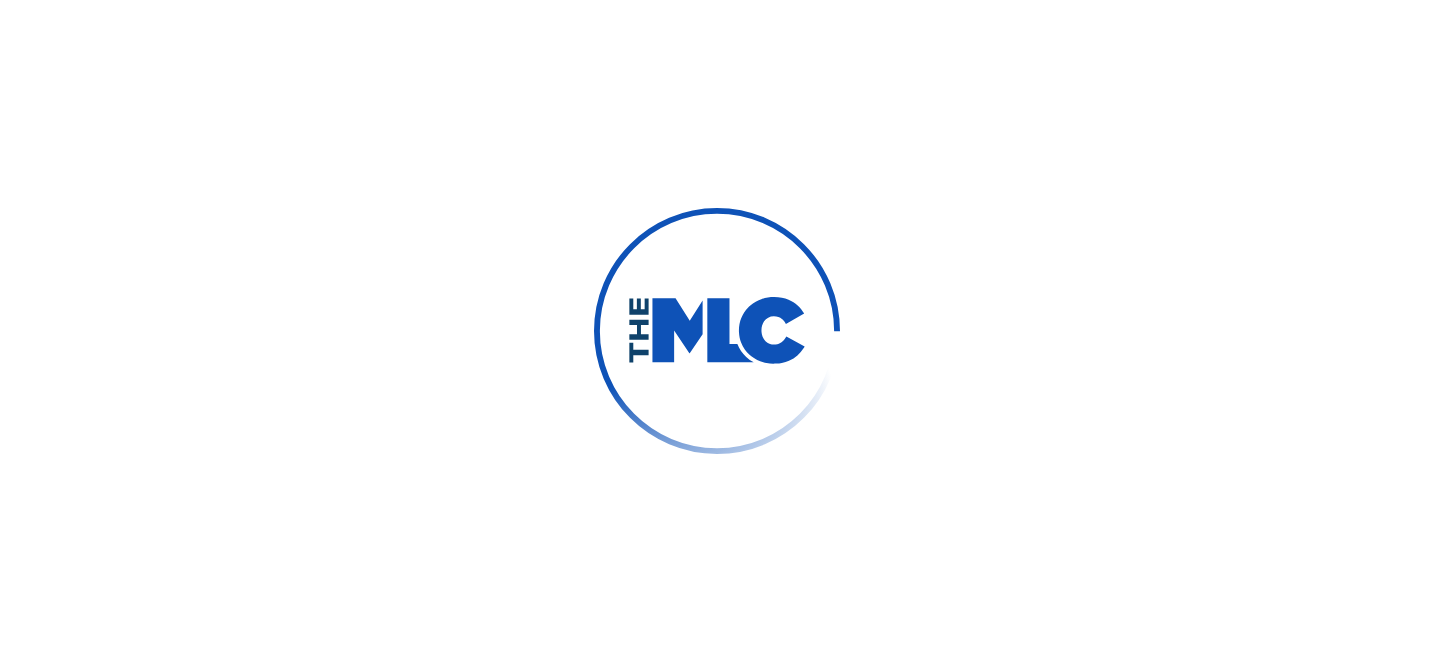 scroll, scrollTop: 0, scrollLeft: 0, axis: both 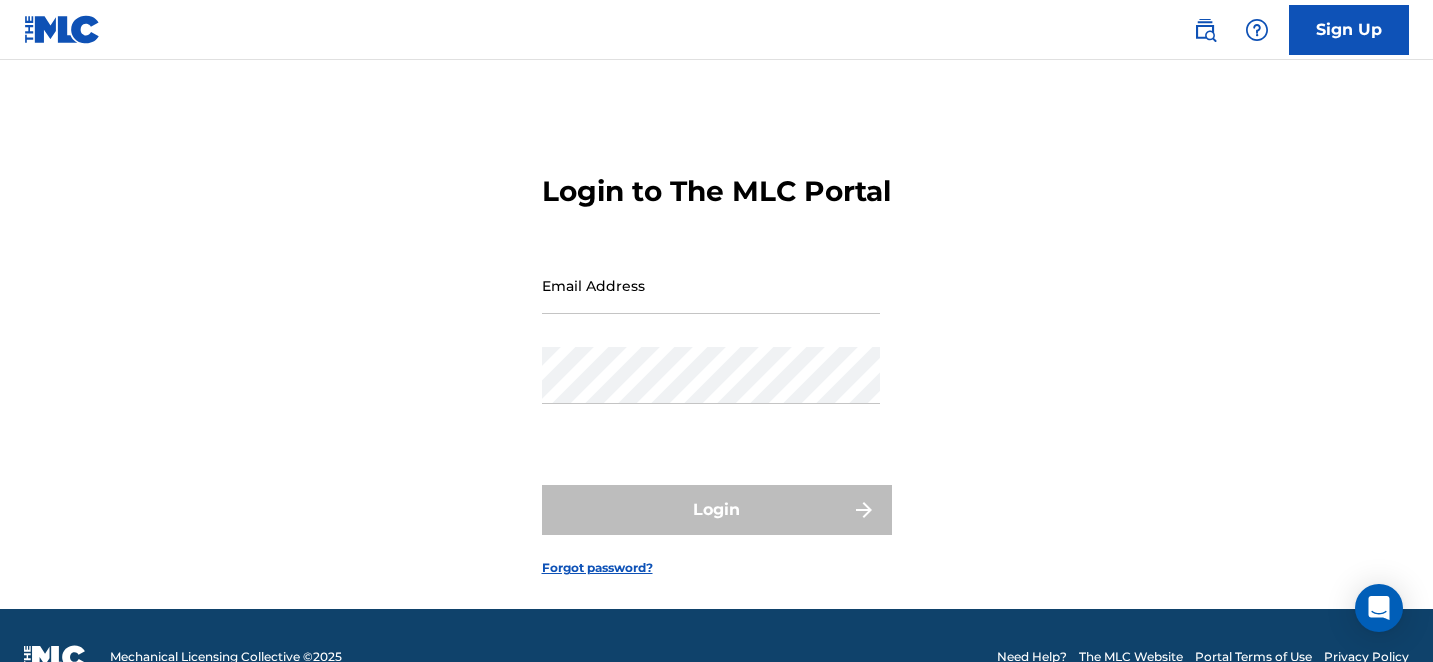 click on "Email Address" at bounding box center [711, 285] 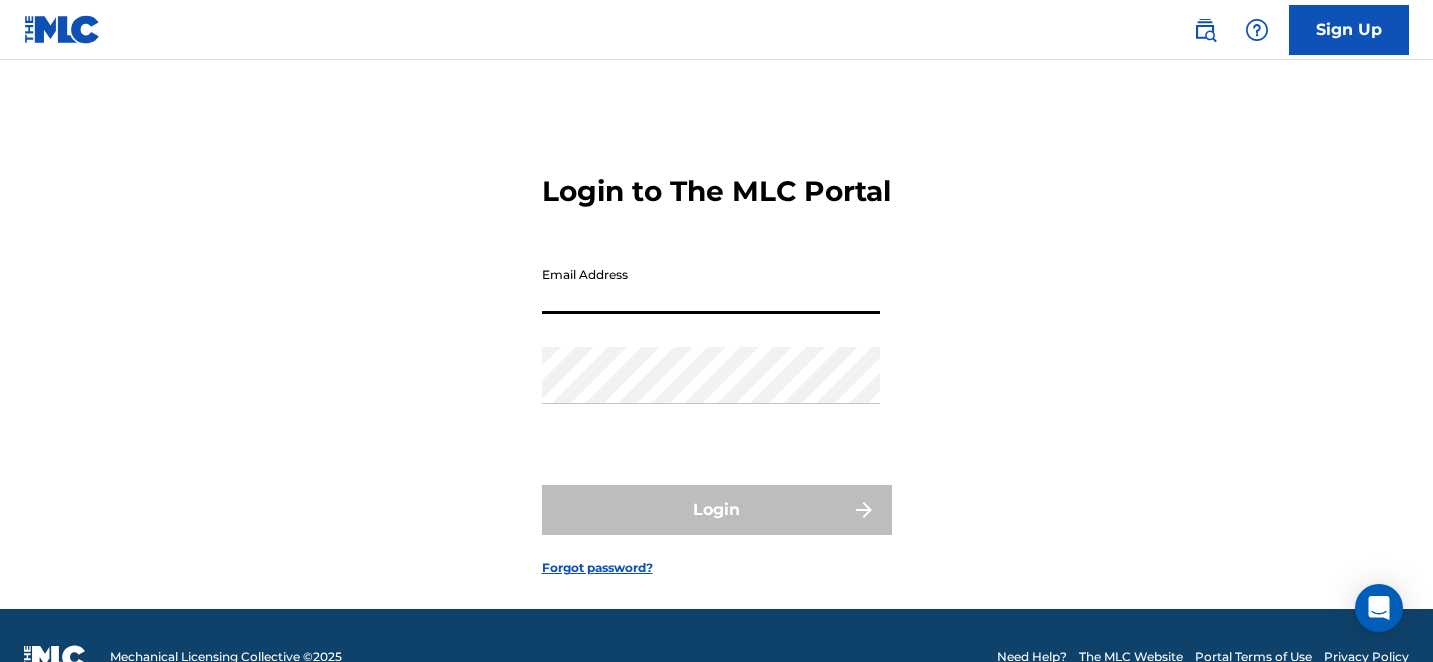 type on "[EMAIL_ADDRESS][DOMAIN_NAME]" 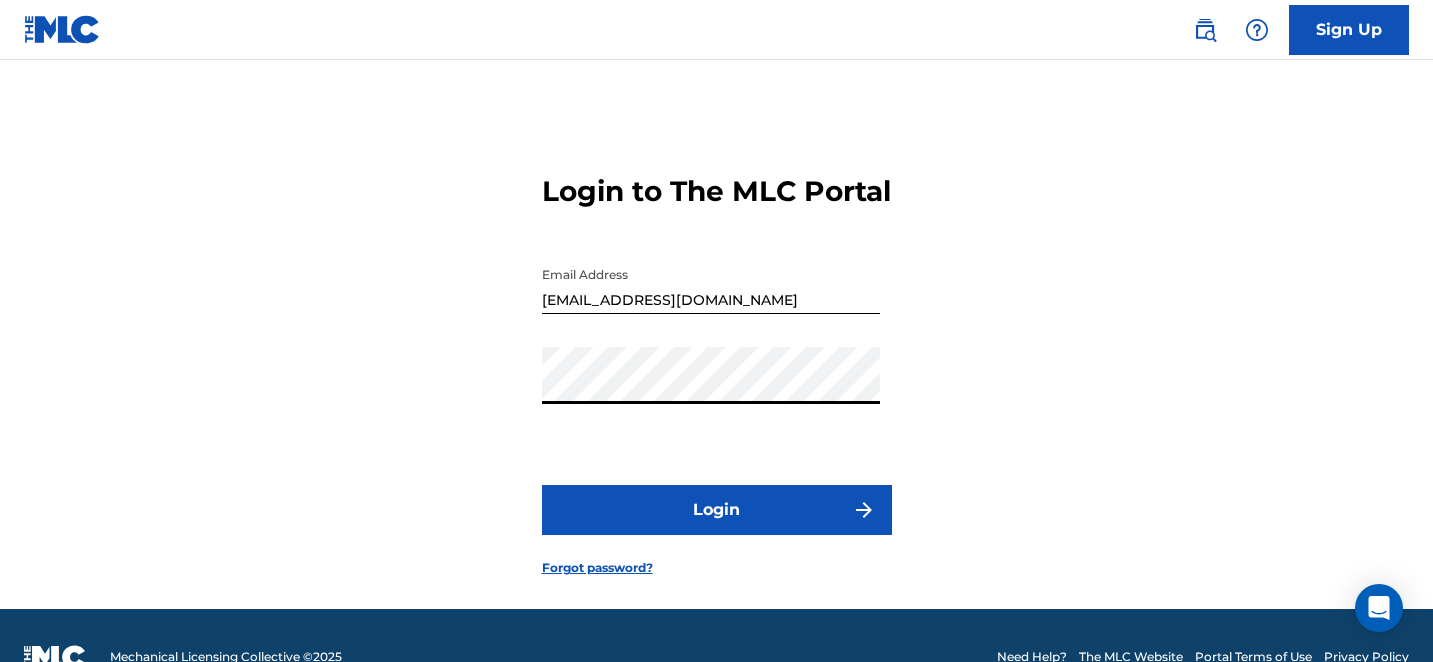 click on "Login" at bounding box center (717, 510) 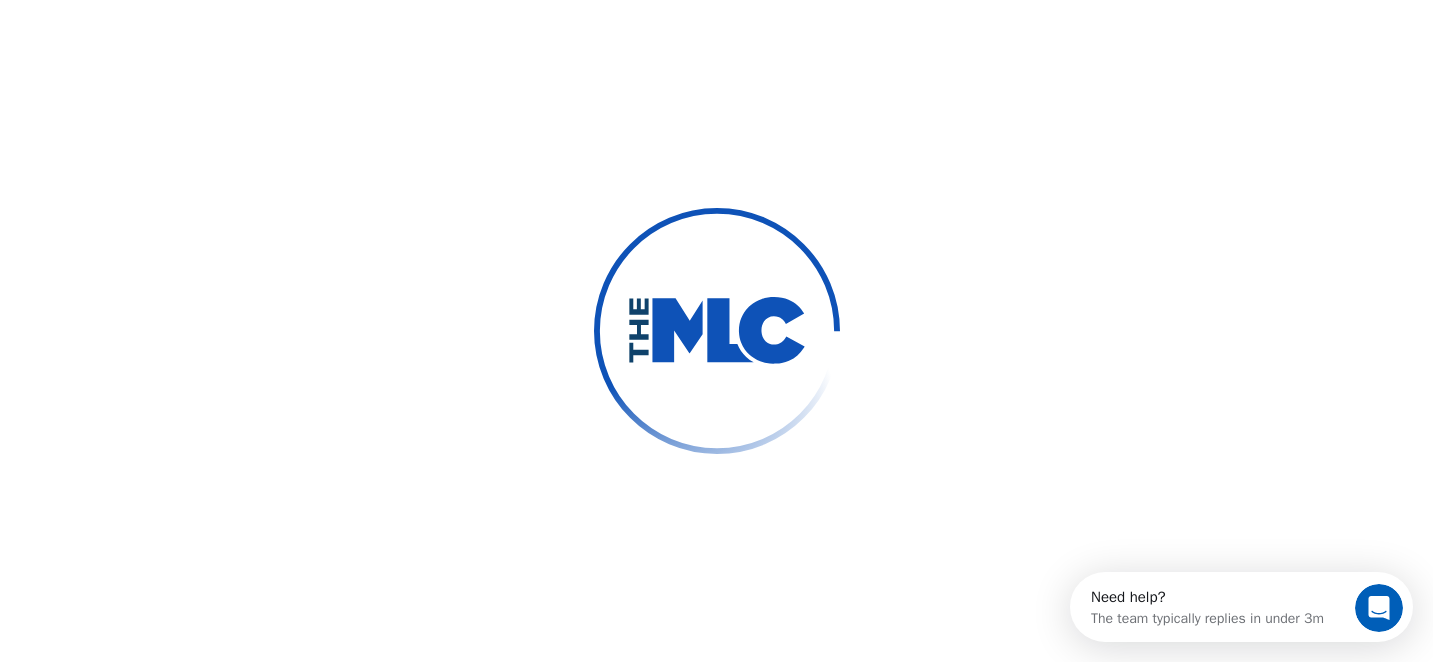 scroll, scrollTop: 0, scrollLeft: 0, axis: both 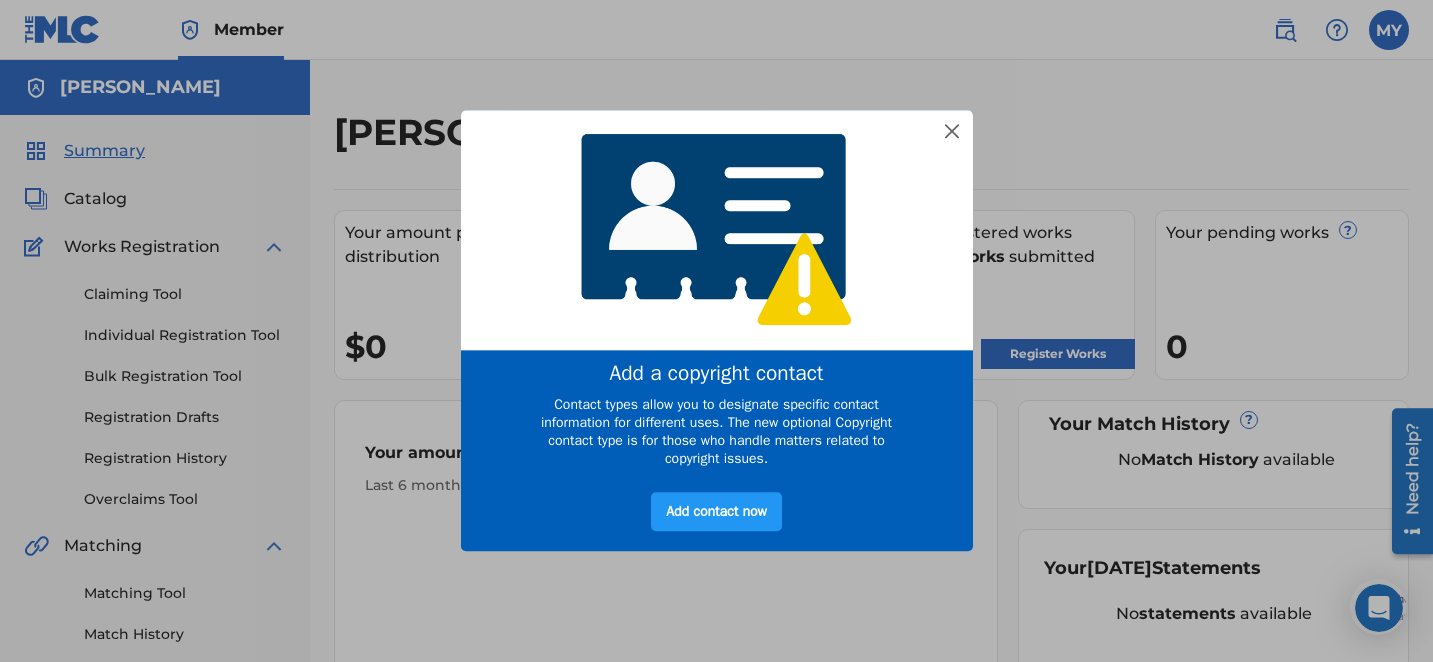 click at bounding box center (717, 229) 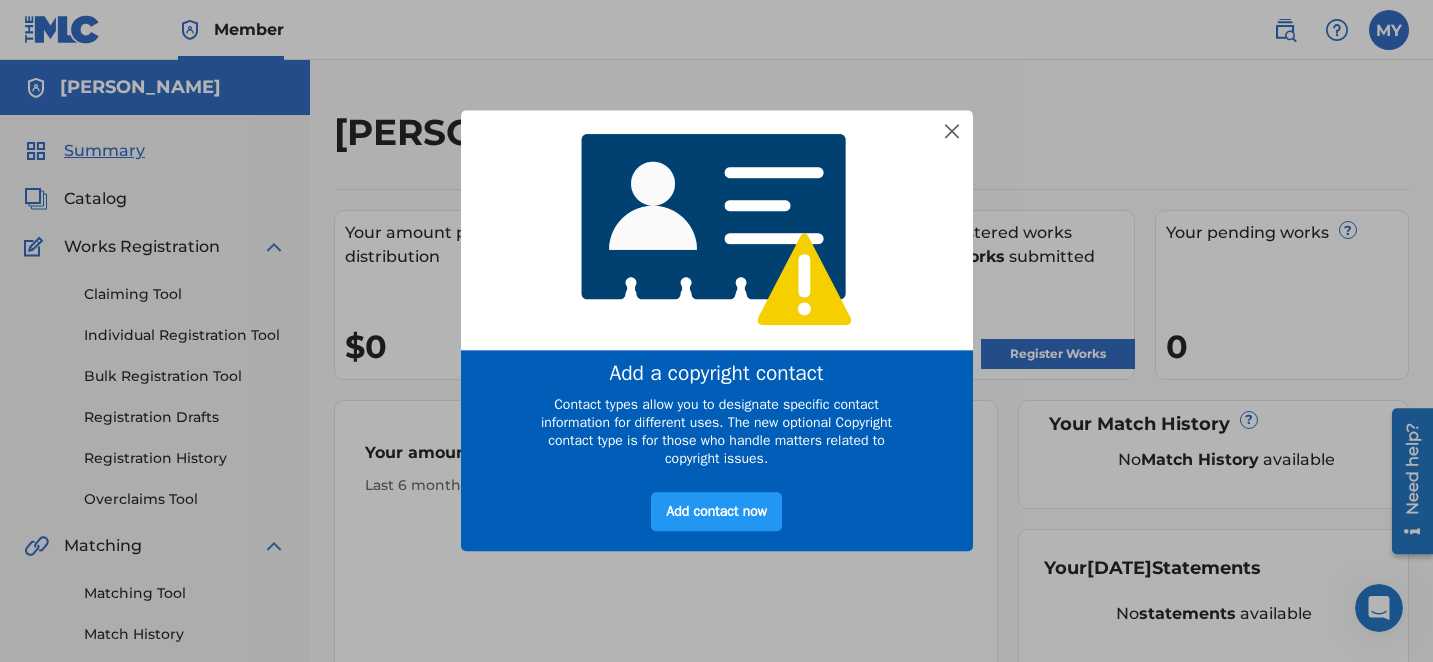 click at bounding box center (717, 229) 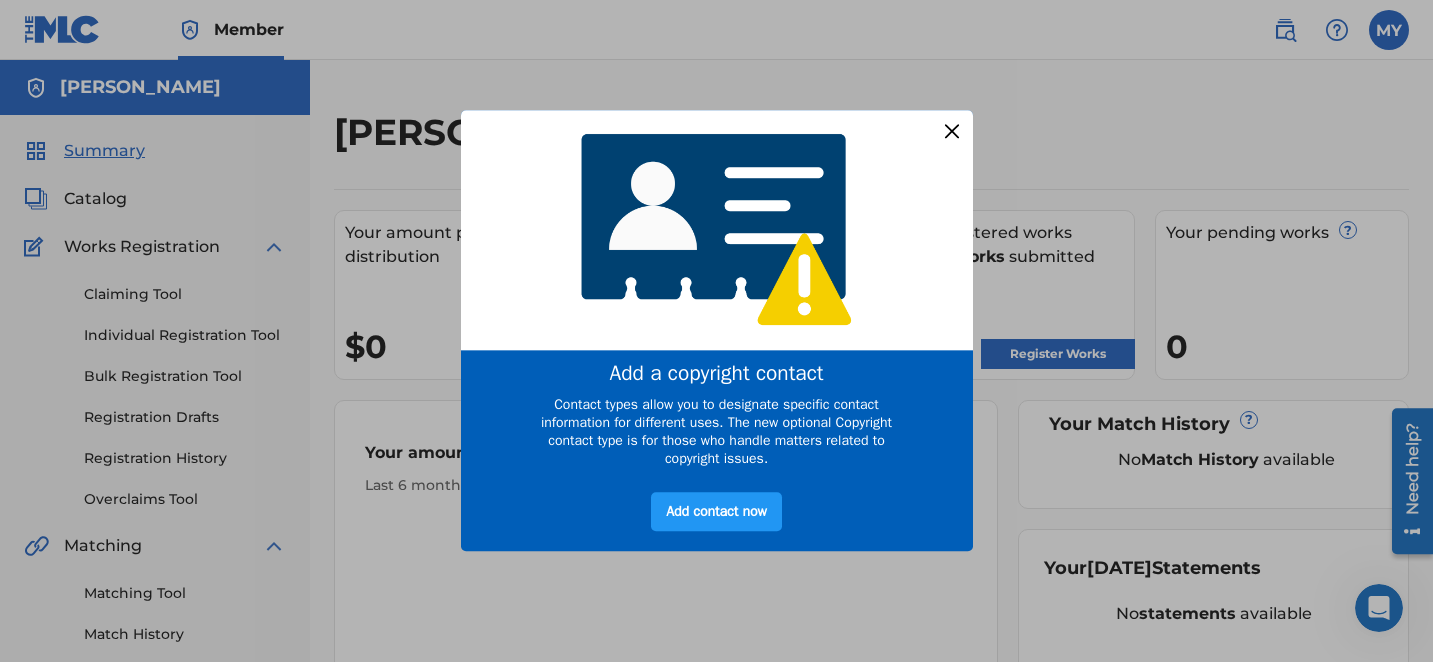 click at bounding box center (951, 131) 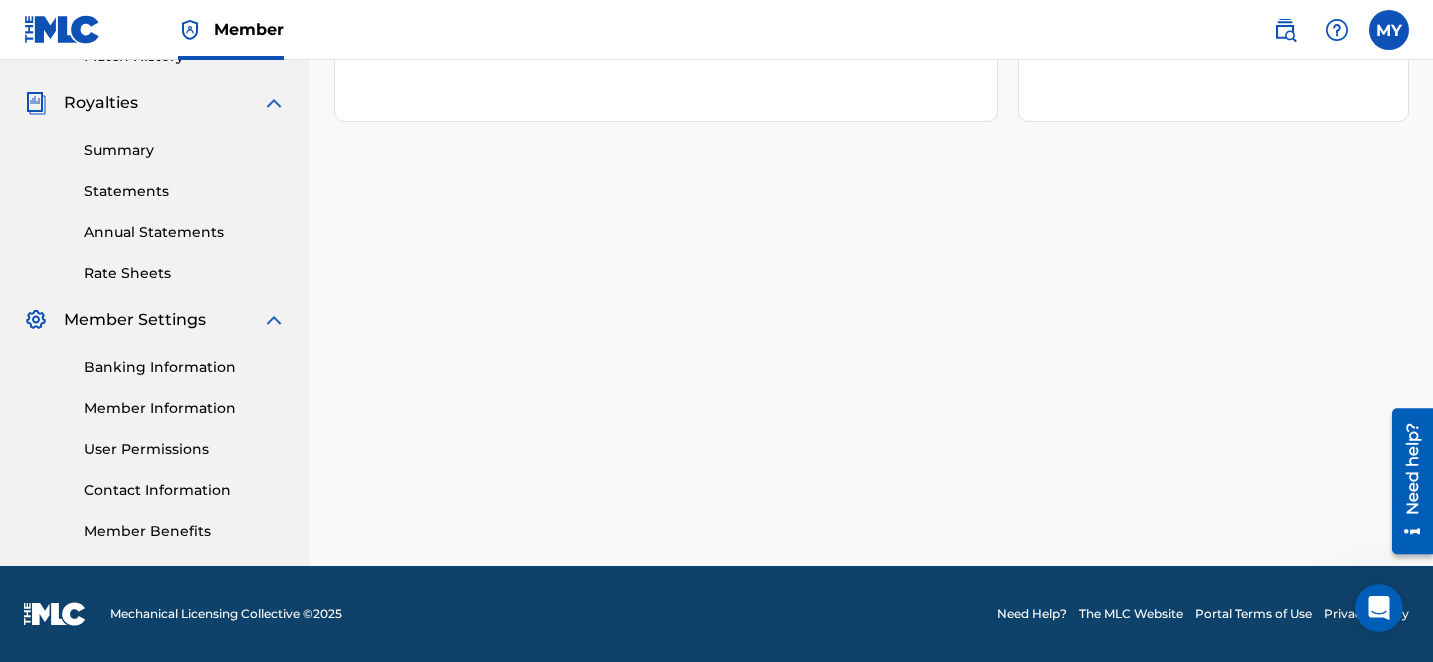 scroll, scrollTop: 0, scrollLeft: 0, axis: both 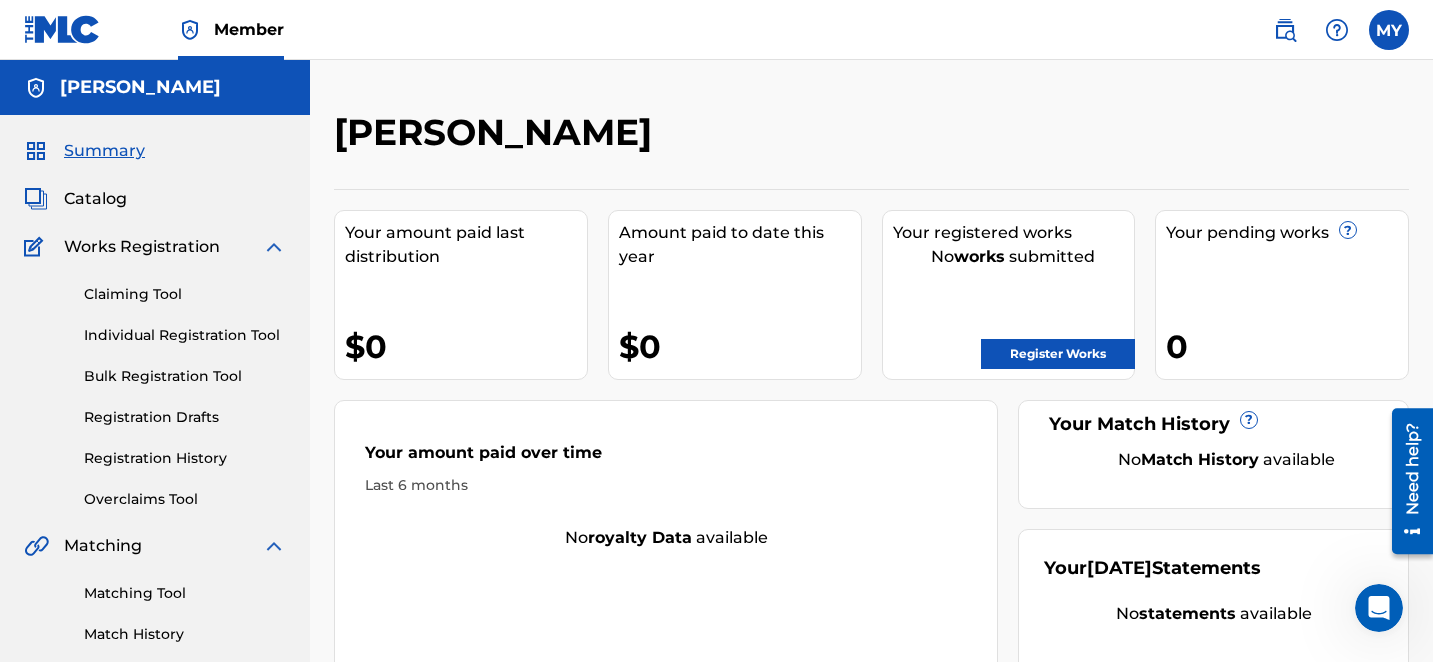 click on "Claiming Tool Individual Registration Tool Bulk Registration Tool Registration Drafts Registration History Overclaims Tool" at bounding box center (155, 384) 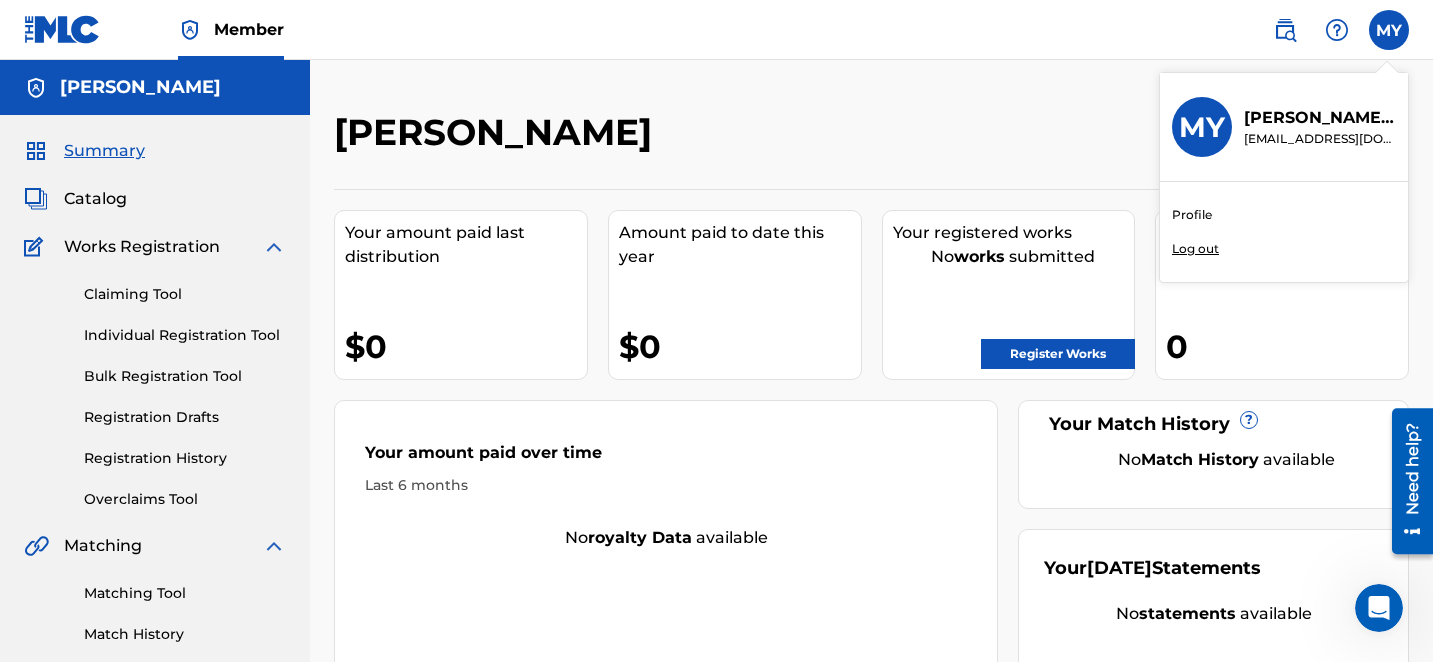 click on "Profile" at bounding box center (1192, 215) 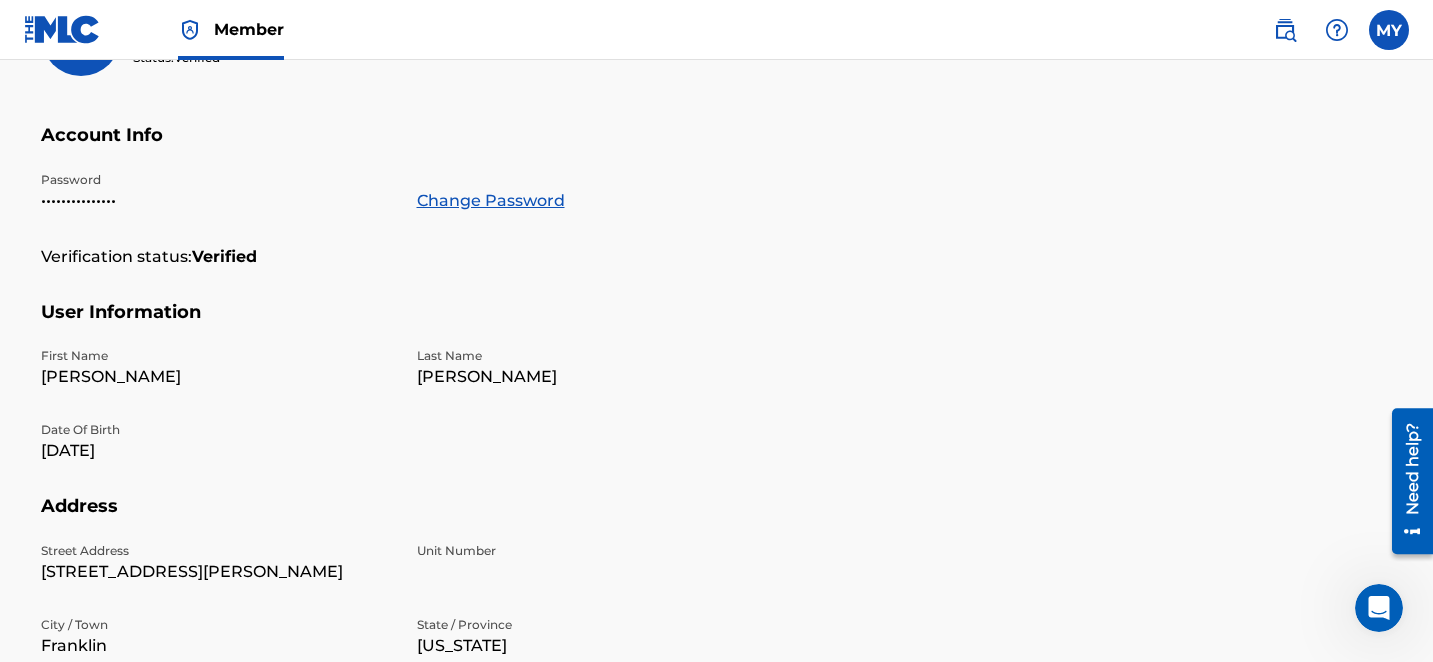 scroll, scrollTop: 0, scrollLeft: 0, axis: both 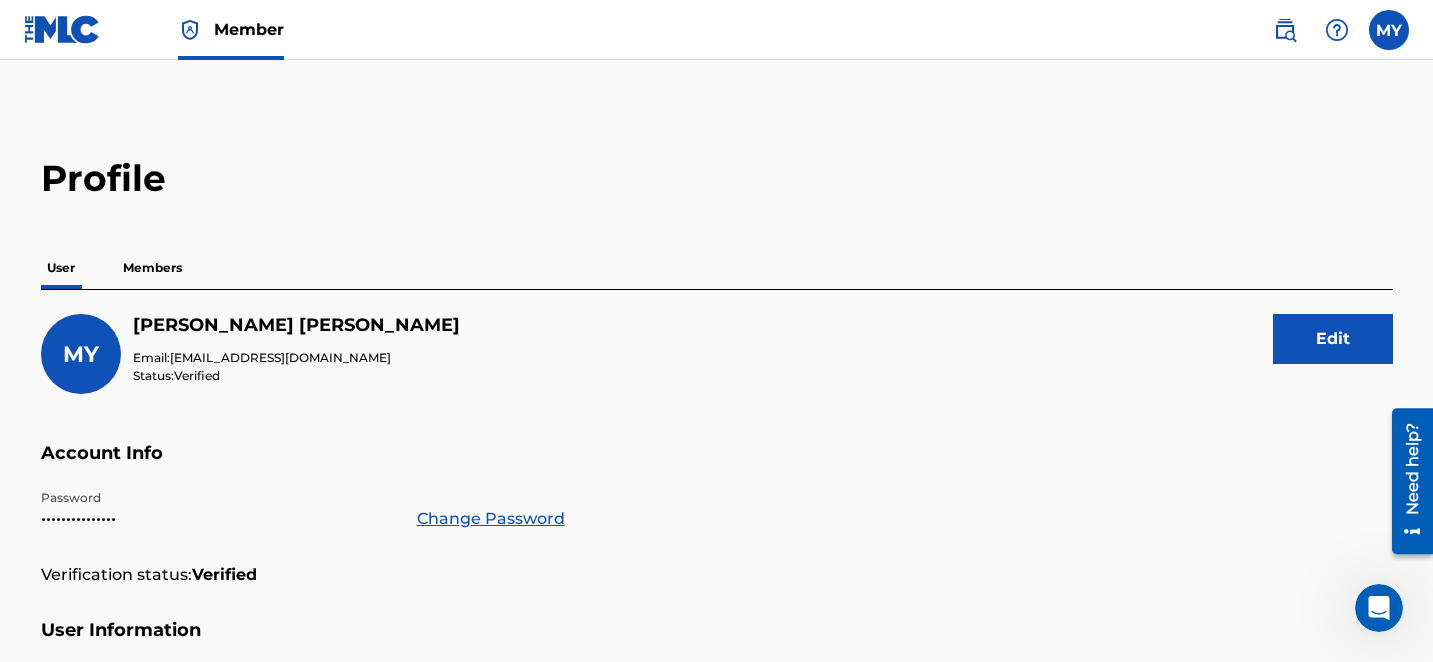 click on "Members" at bounding box center (152, 268) 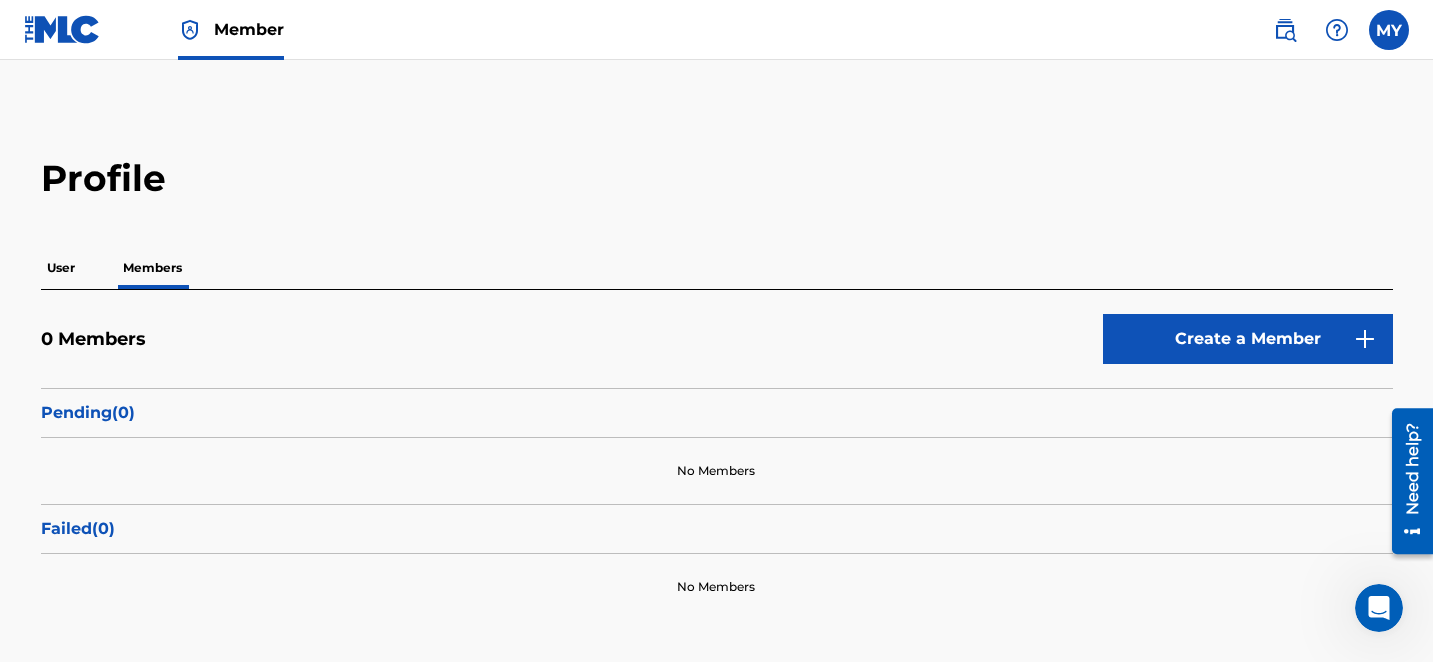 scroll, scrollTop: 102, scrollLeft: 0, axis: vertical 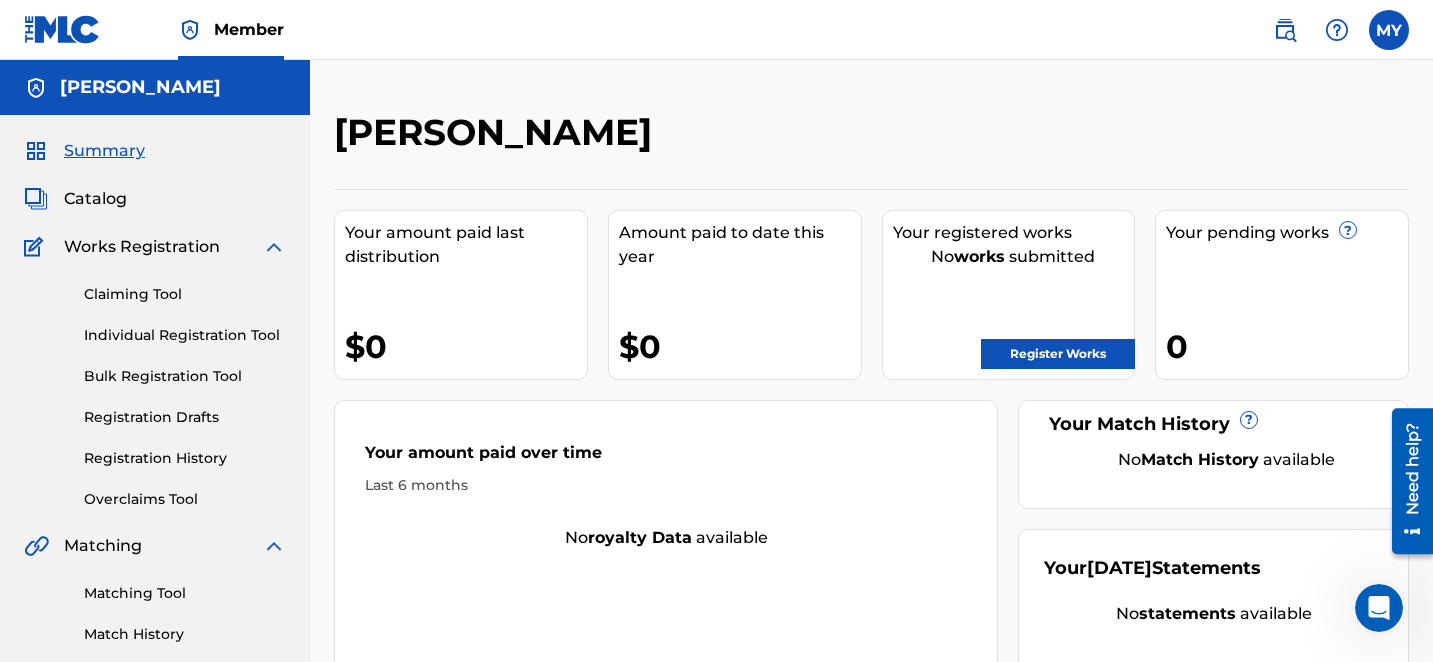 click on "Summary" at bounding box center [104, 151] 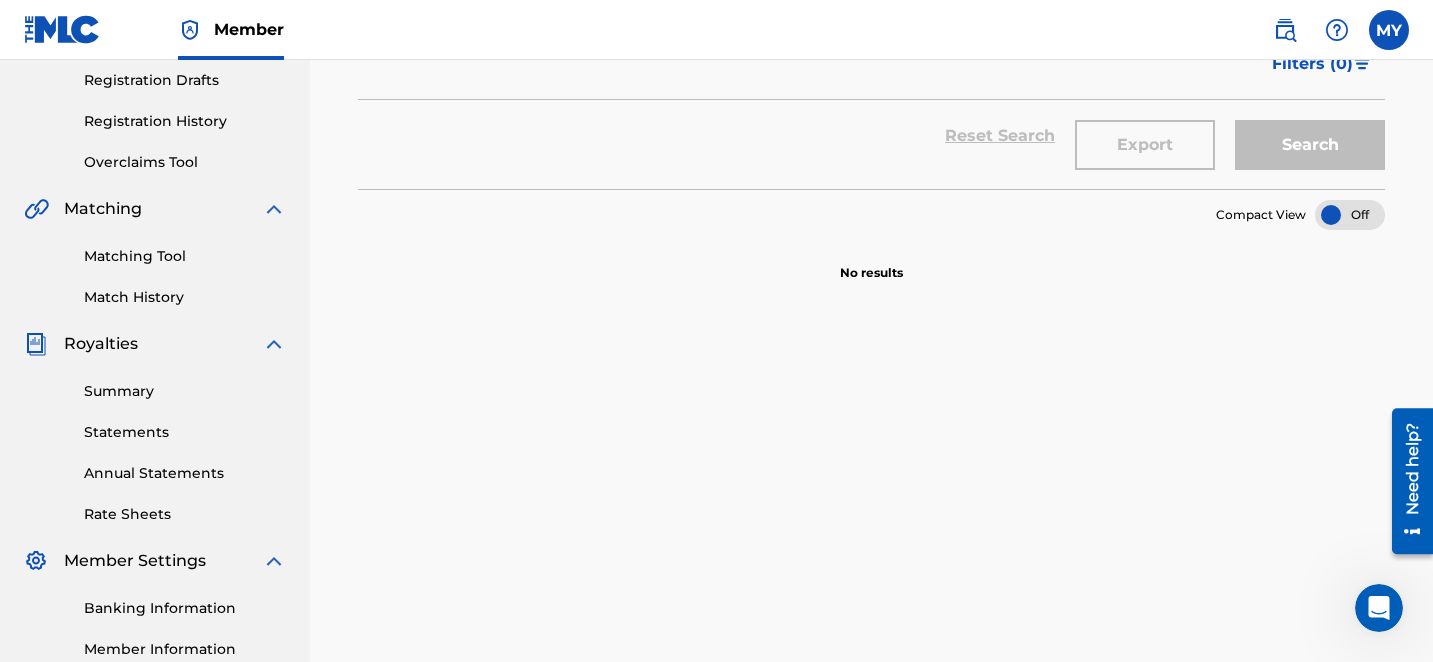 scroll, scrollTop: 578, scrollLeft: 0, axis: vertical 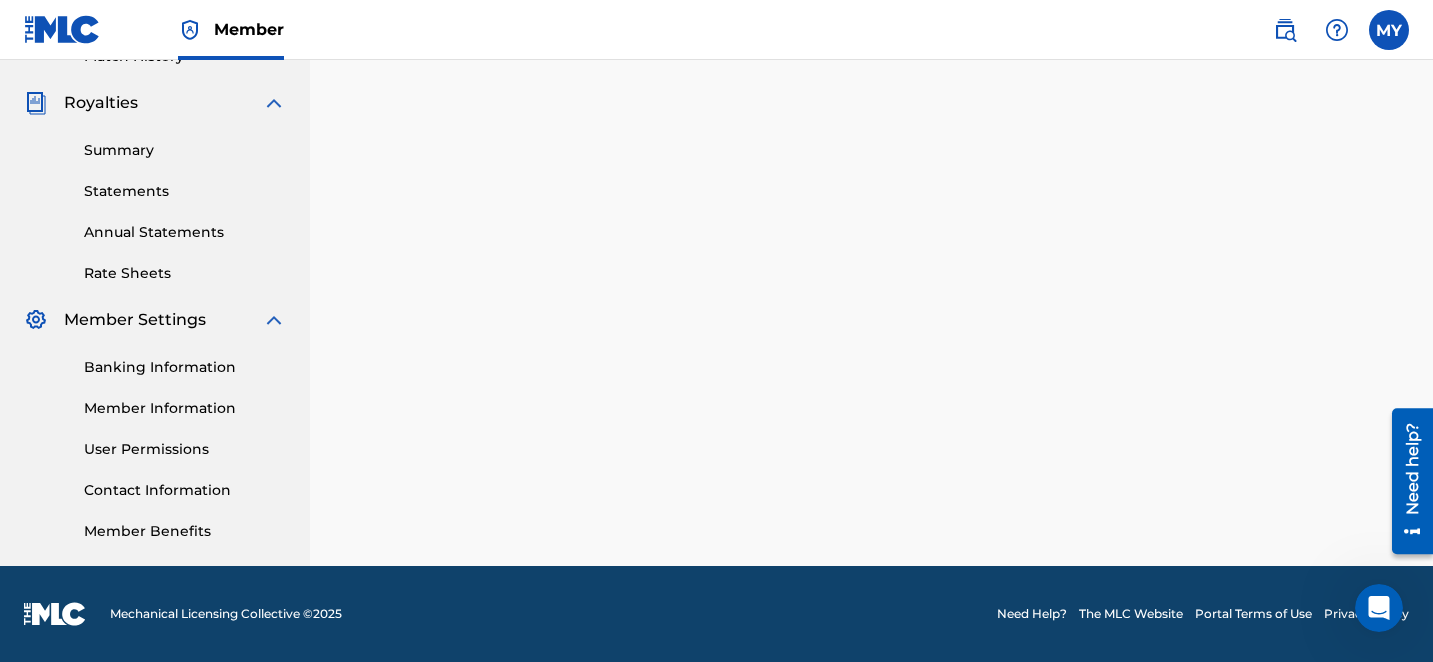 click at bounding box center [274, 320] 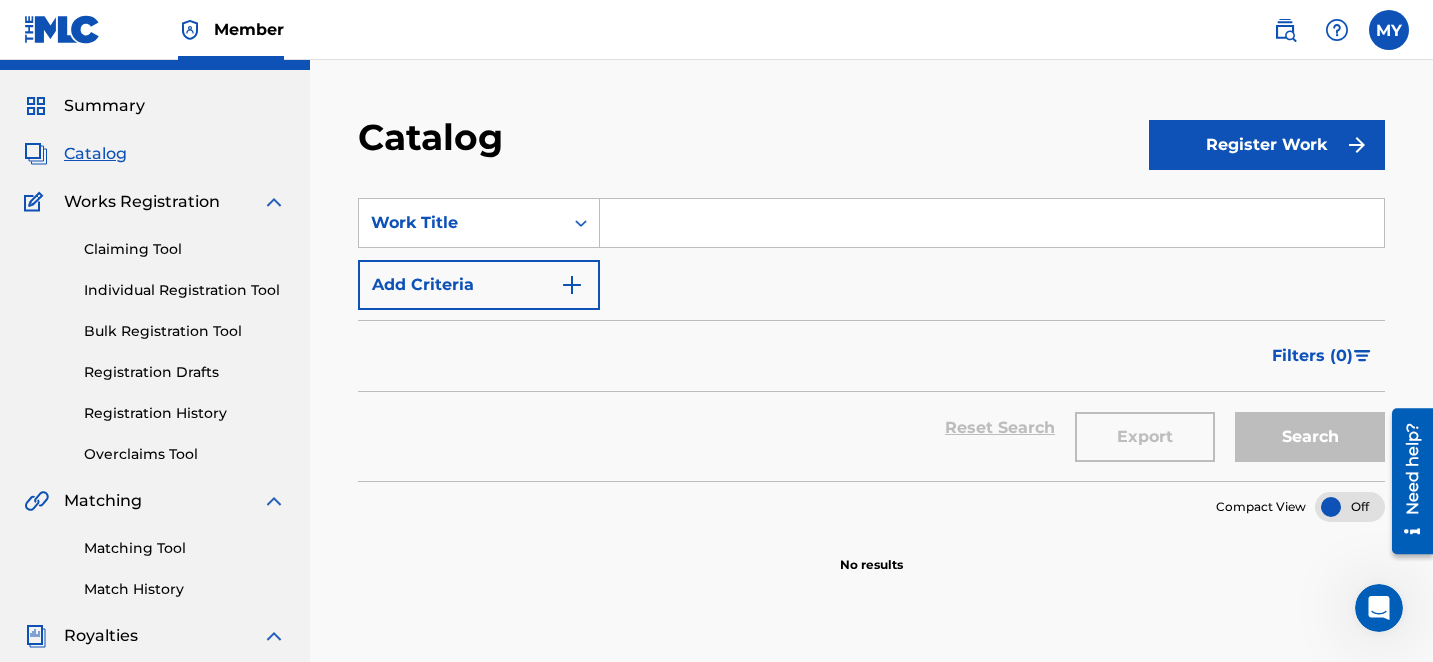 scroll, scrollTop: 0, scrollLeft: 0, axis: both 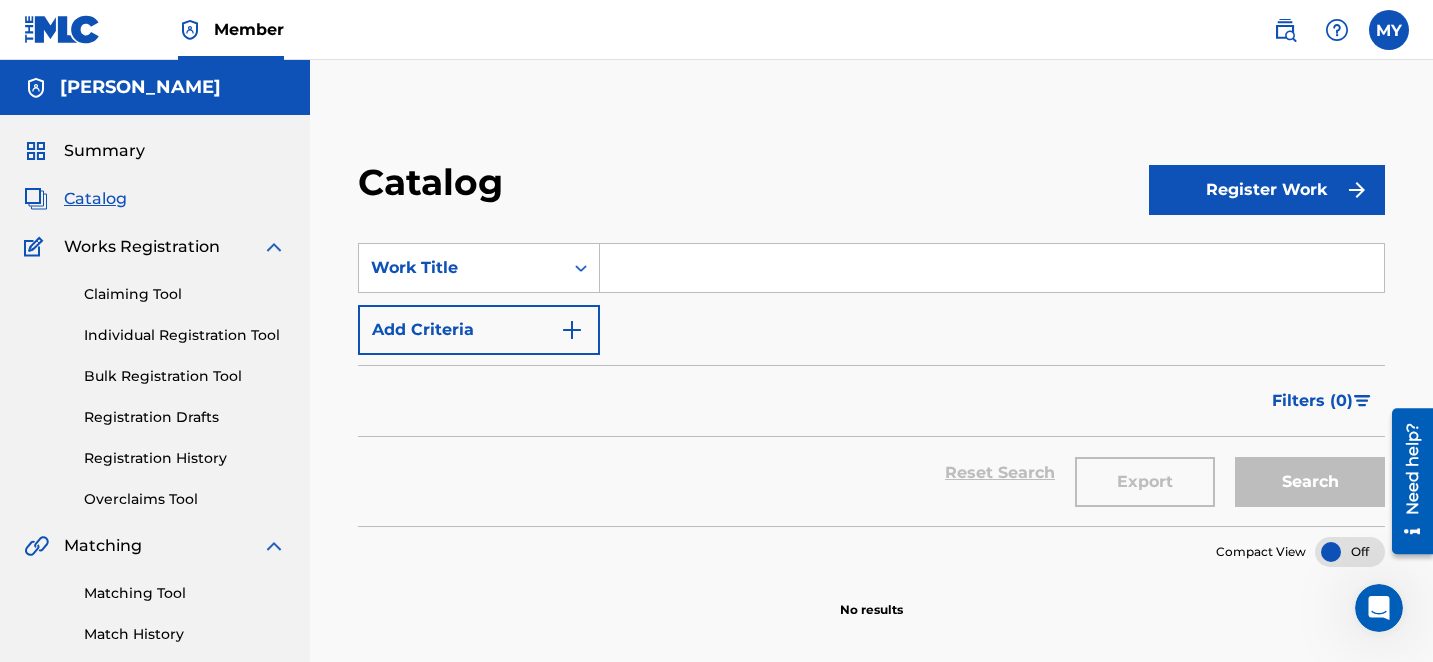 click on "Claiming Tool" at bounding box center [185, 294] 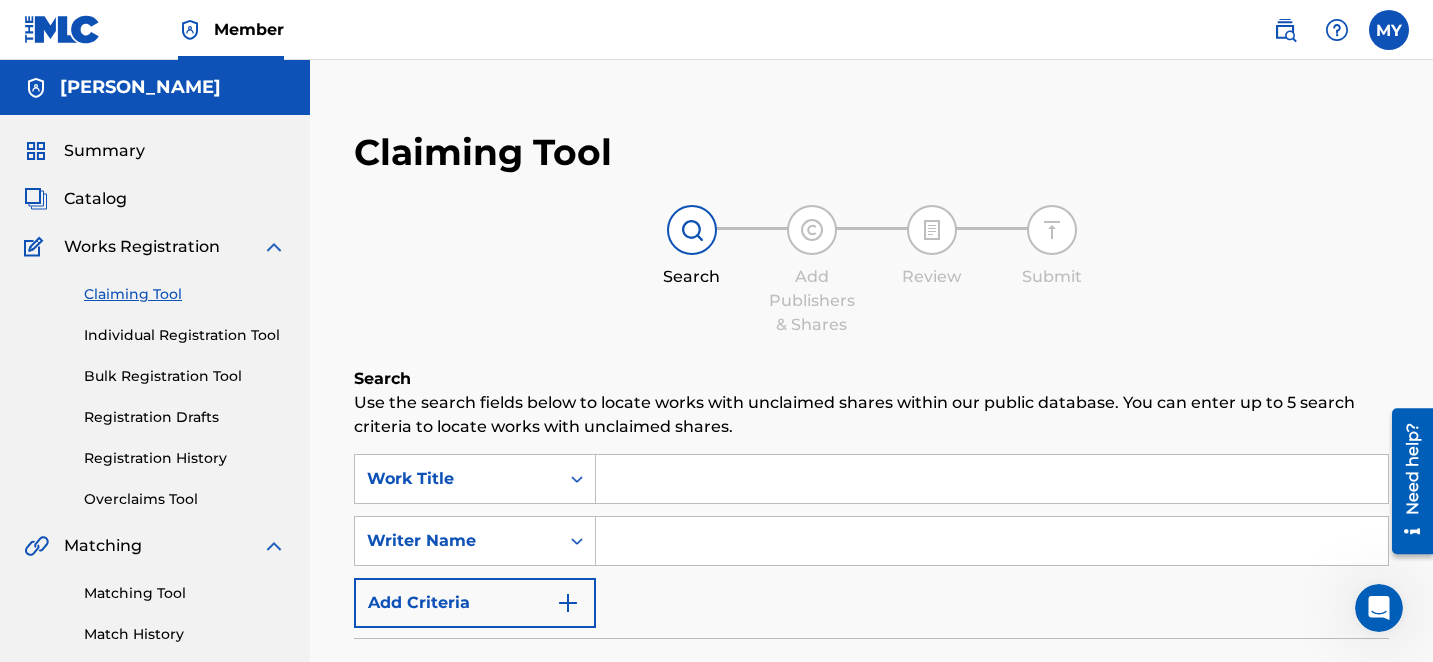 scroll, scrollTop: 5, scrollLeft: 0, axis: vertical 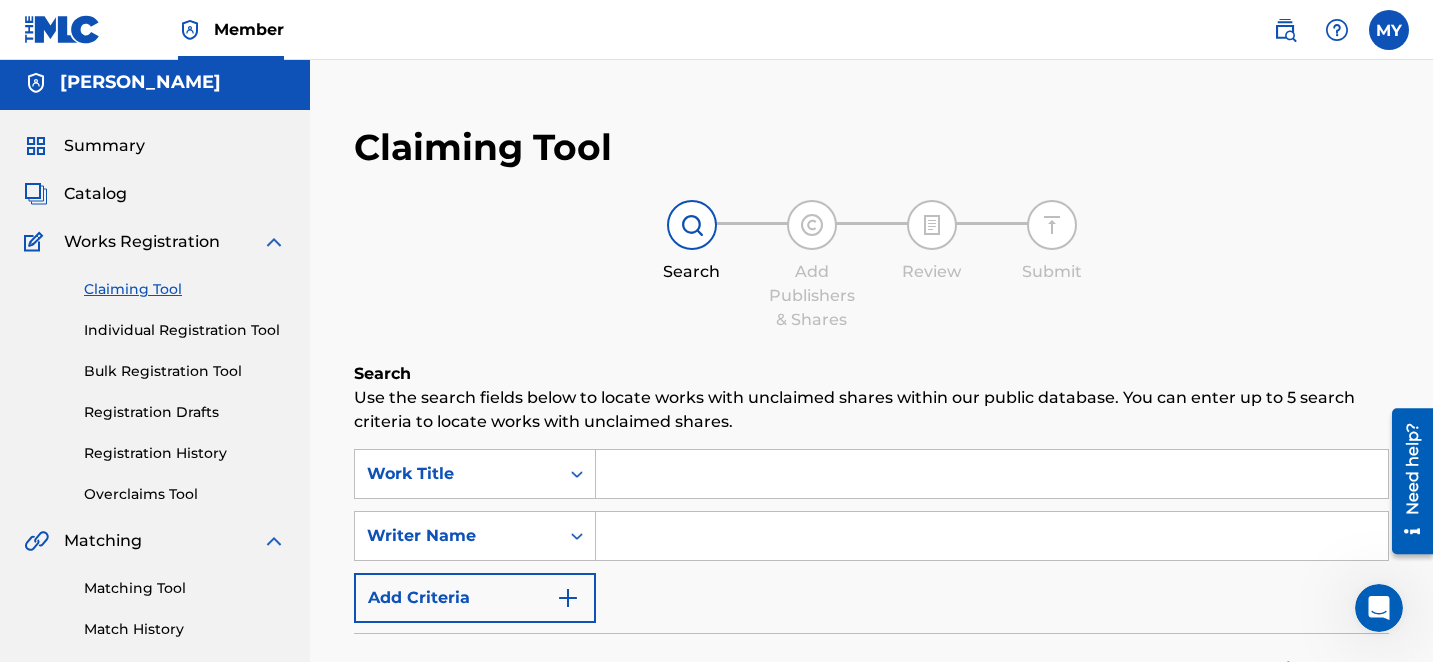 click on "Registration Drafts" at bounding box center [185, 412] 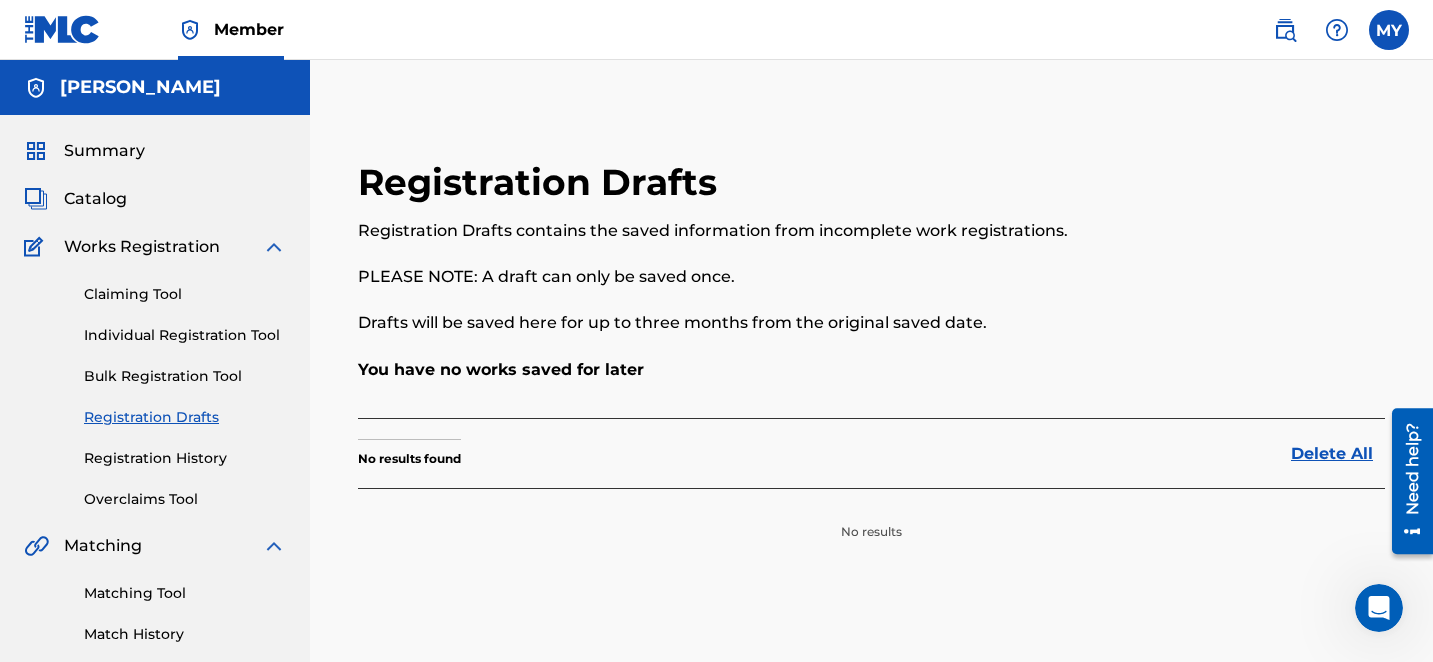 click on "Registration History" at bounding box center (185, 458) 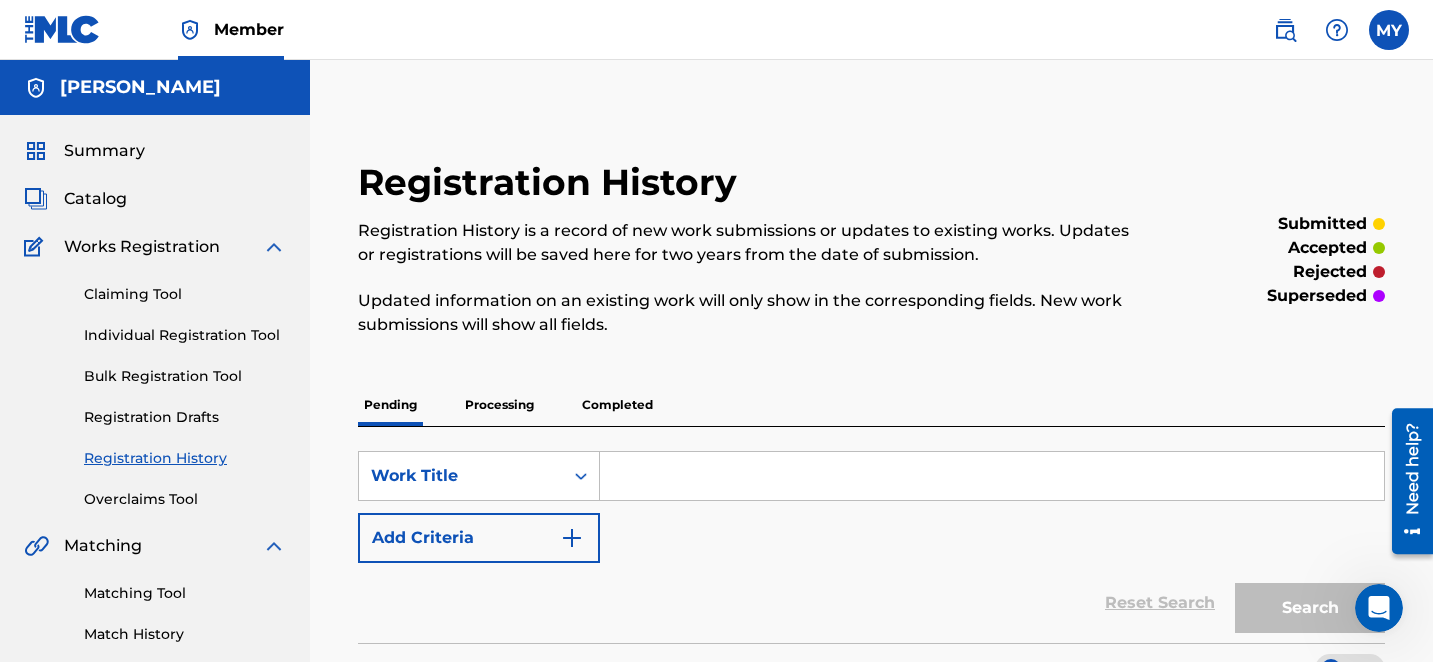 click on "Overclaims Tool" at bounding box center [185, 499] 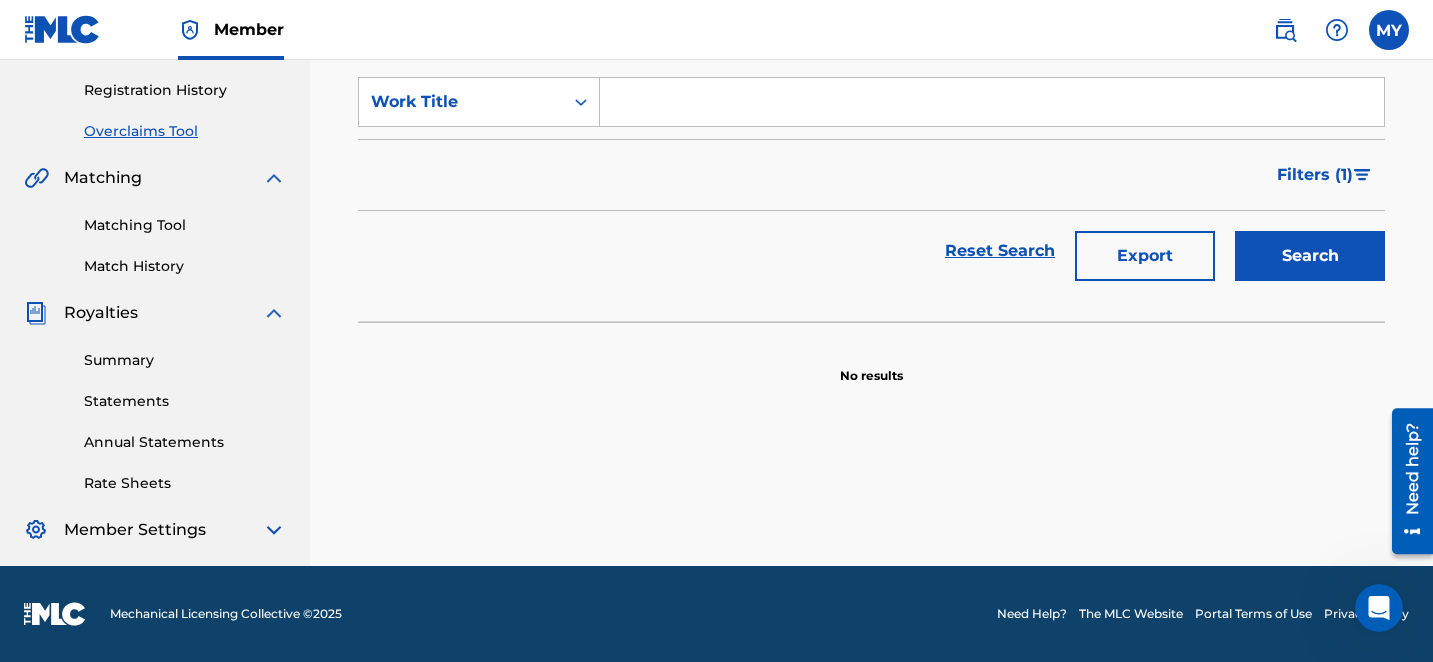 scroll, scrollTop: 0, scrollLeft: 0, axis: both 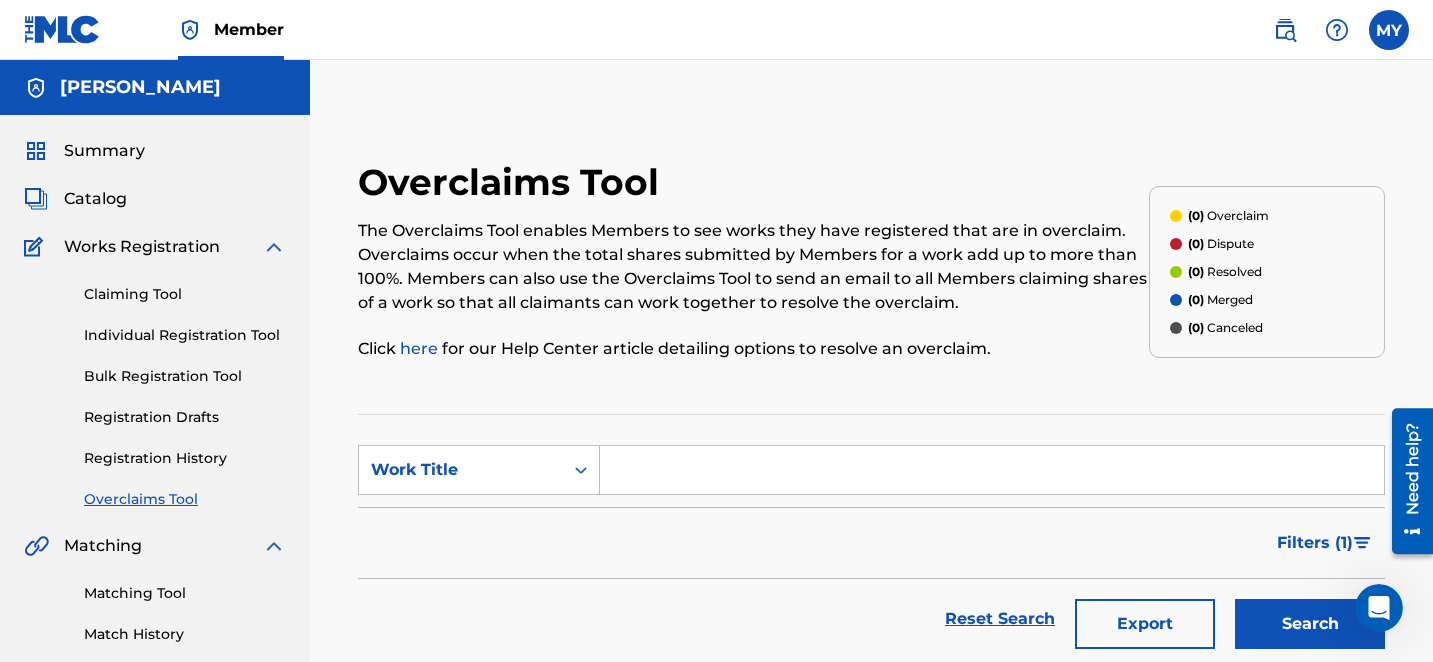 click on "Summary Catalog Works Registration Claiming Tool Individual Registration Tool Bulk Registration Tool Registration Drafts Registration History Overclaims Tool Matching Matching Tool Match History Royalties Summary Statements Annual Statements Rate Sheets Member Settings Banking Information Member Information User Permissions Contact Information Member Benefits" at bounding box center [155, 524] 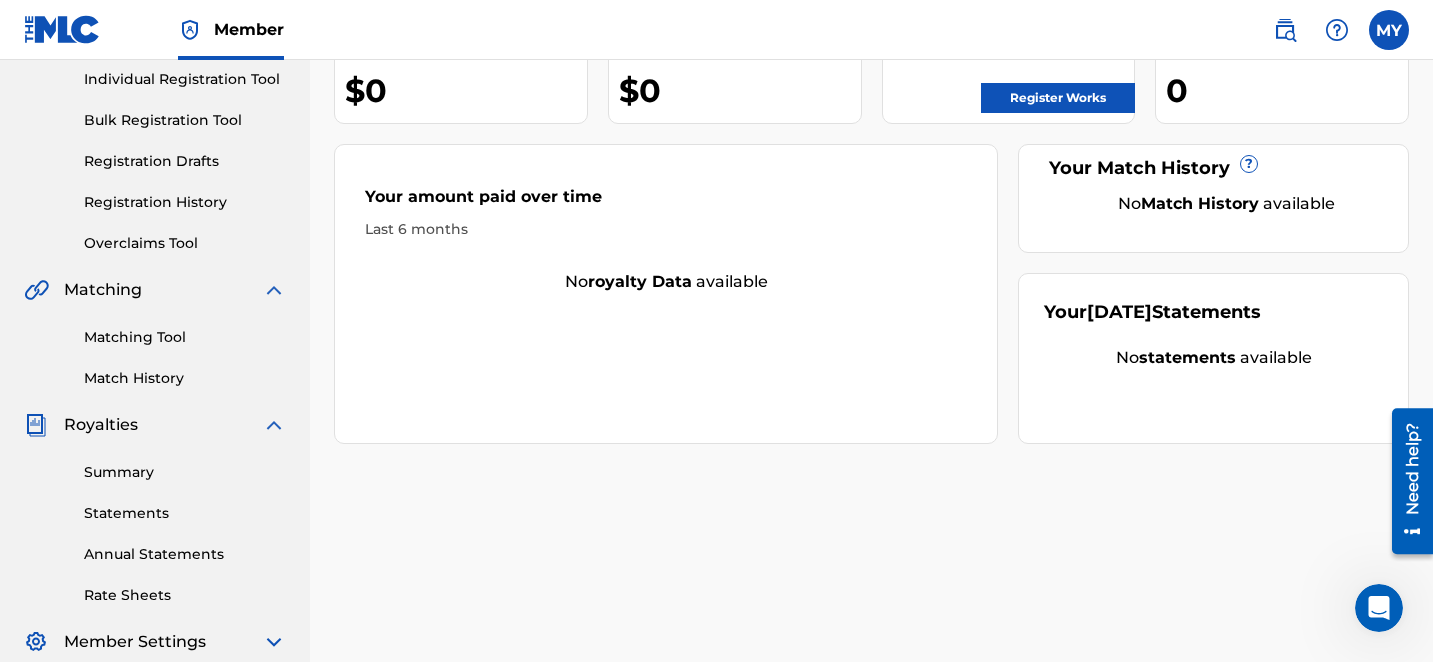 scroll, scrollTop: 0, scrollLeft: 0, axis: both 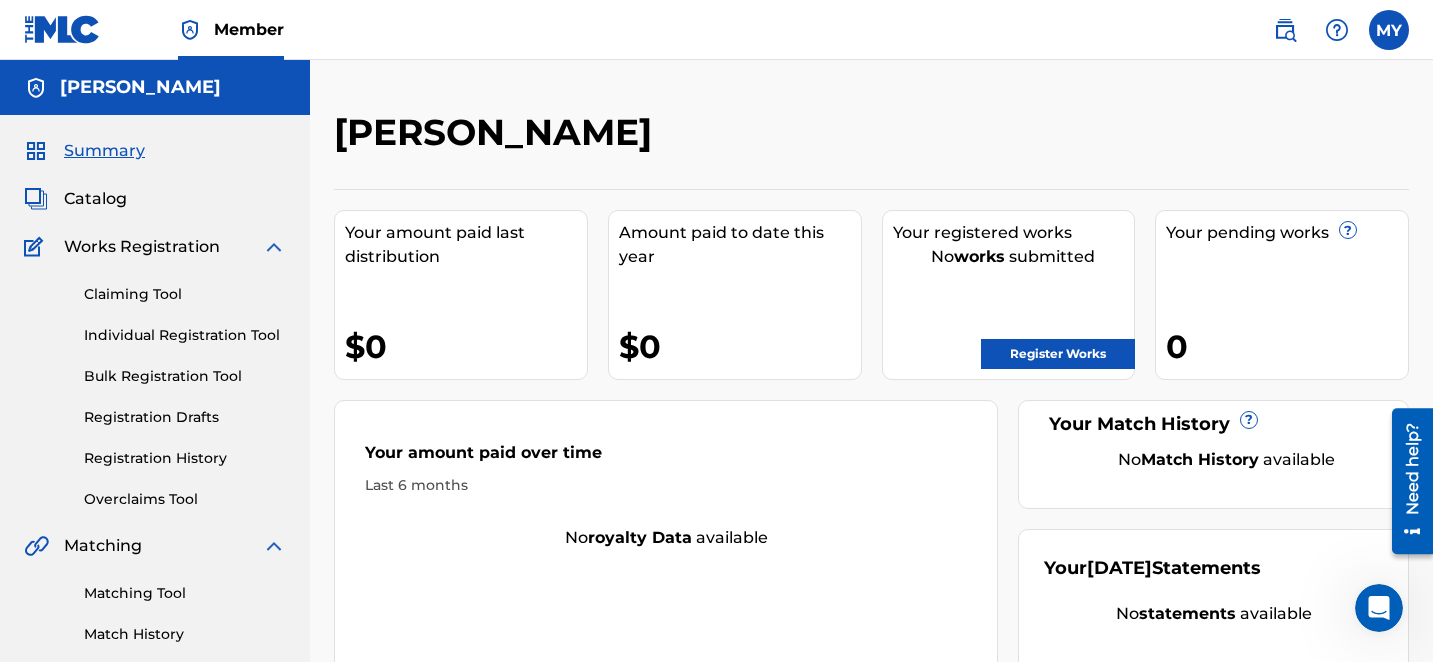 click at bounding box center [190, 30] 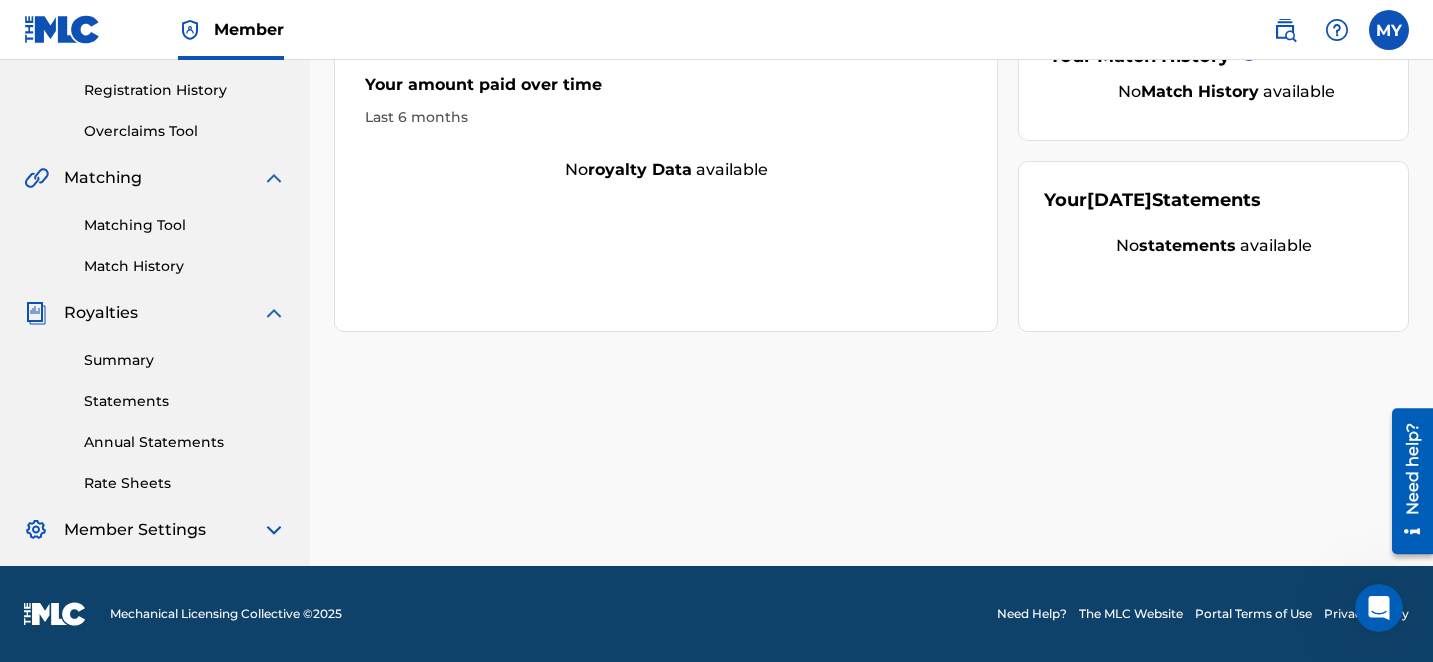 scroll, scrollTop: 0, scrollLeft: 0, axis: both 